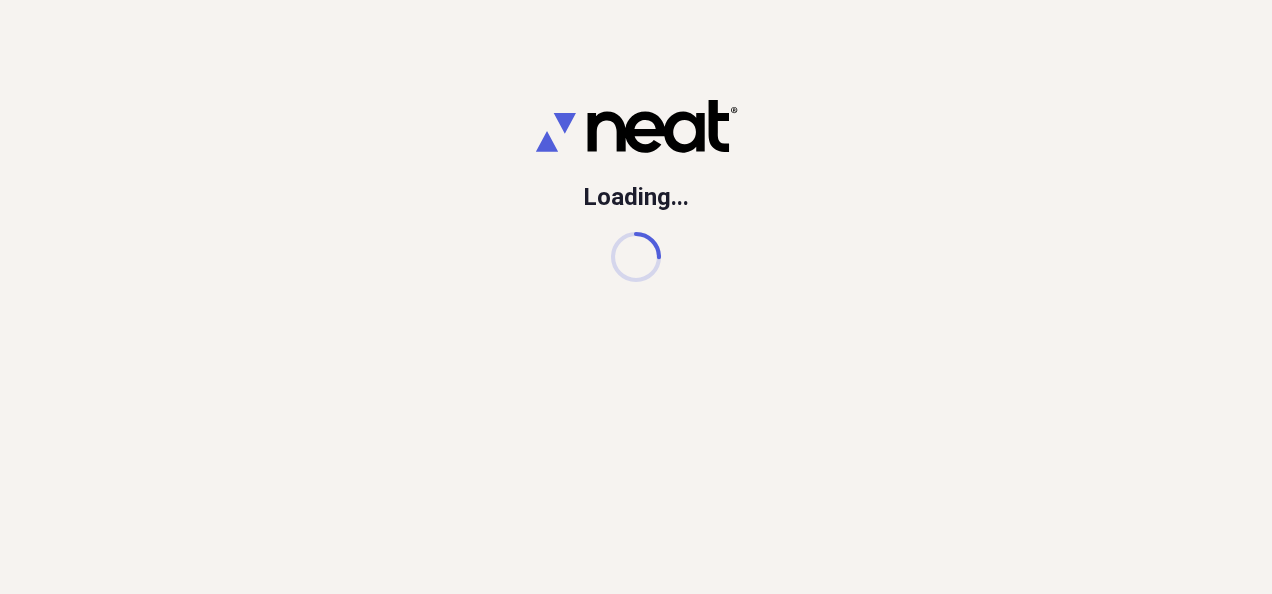 scroll, scrollTop: 0, scrollLeft: 0, axis: both 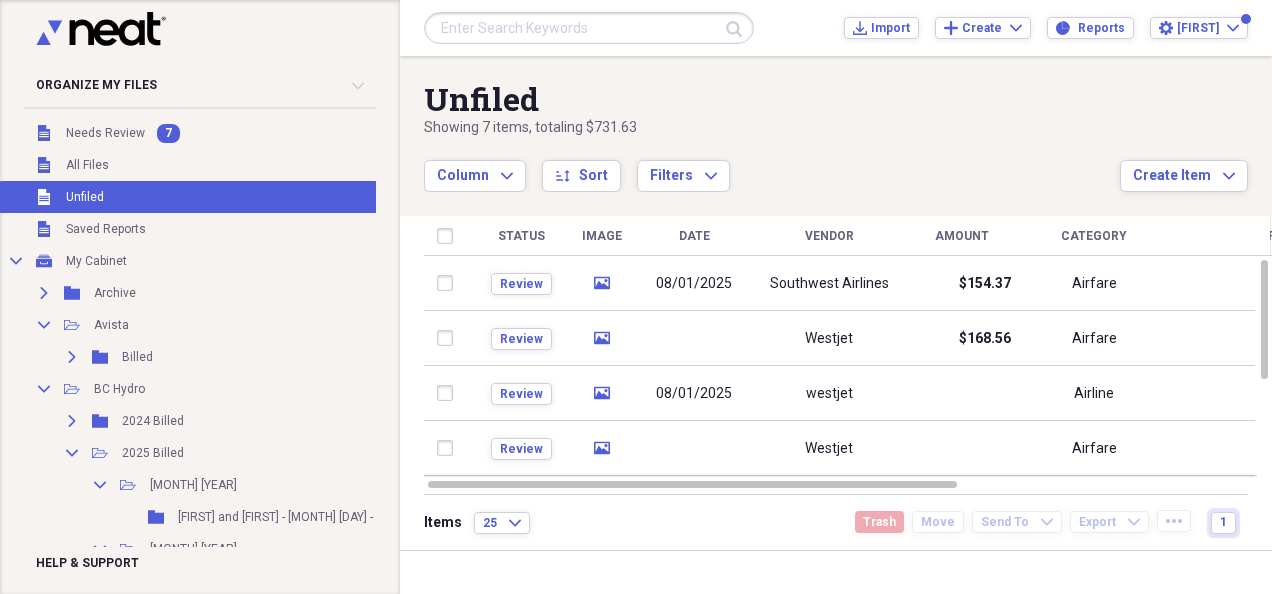 click on "Unfiled Unfiled" at bounding box center (356, 197) 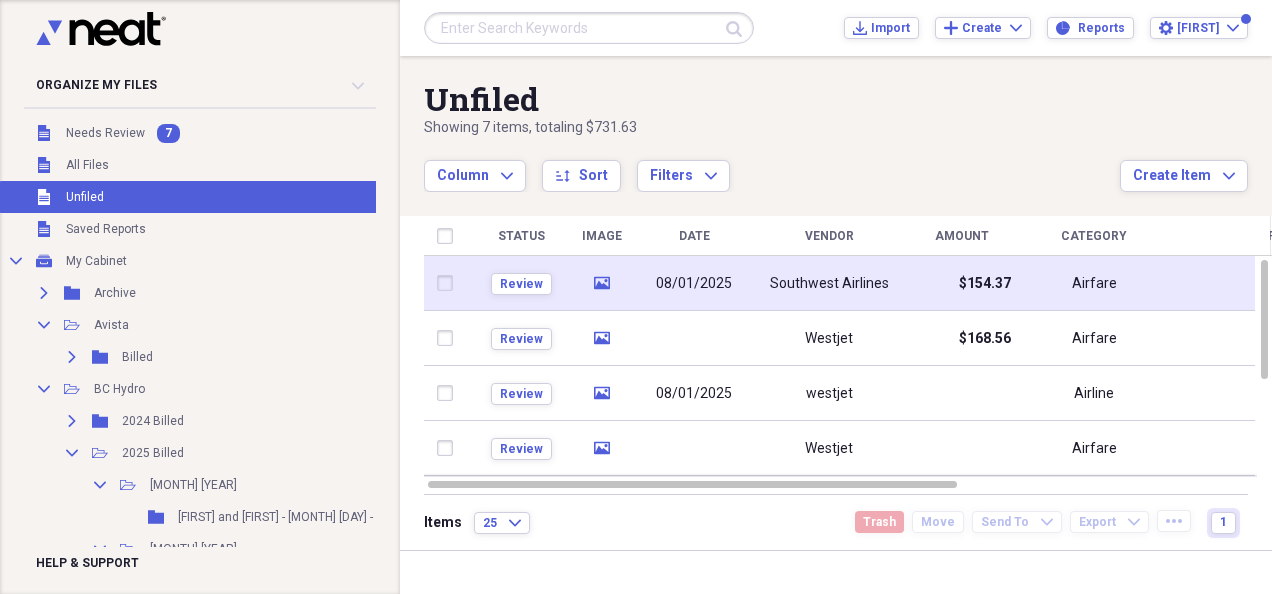 click on "Southwest Airlines" at bounding box center [829, 284] 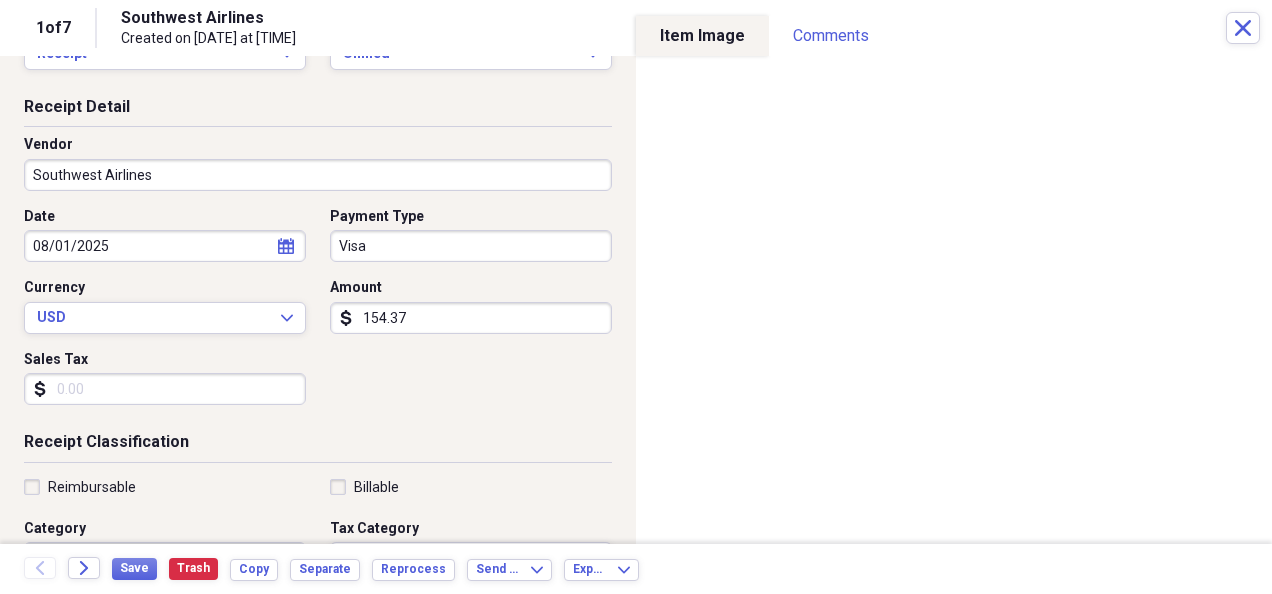 scroll, scrollTop: 0, scrollLeft: 0, axis: both 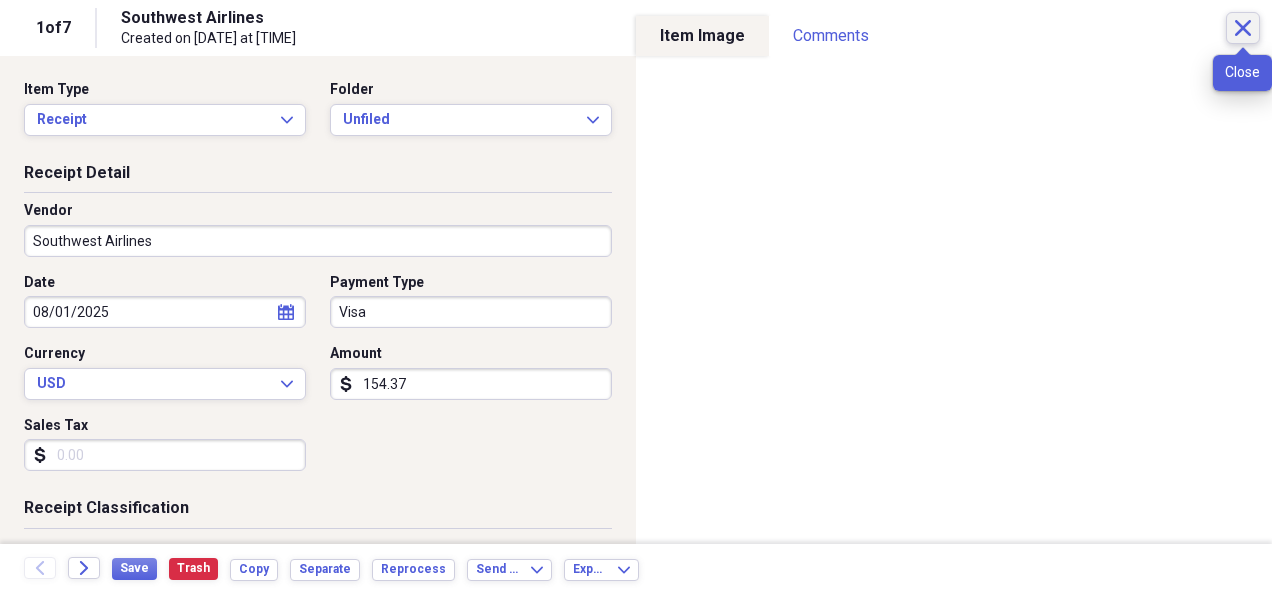 click on "Close" 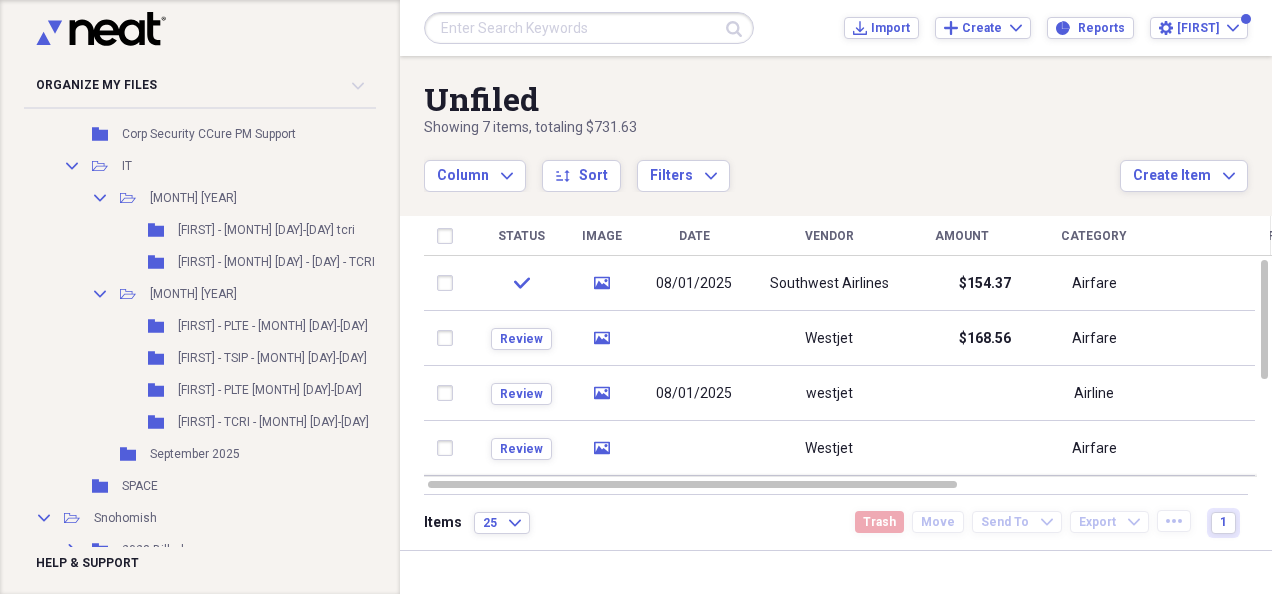 scroll, scrollTop: 5400, scrollLeft: 0, axis: vertical 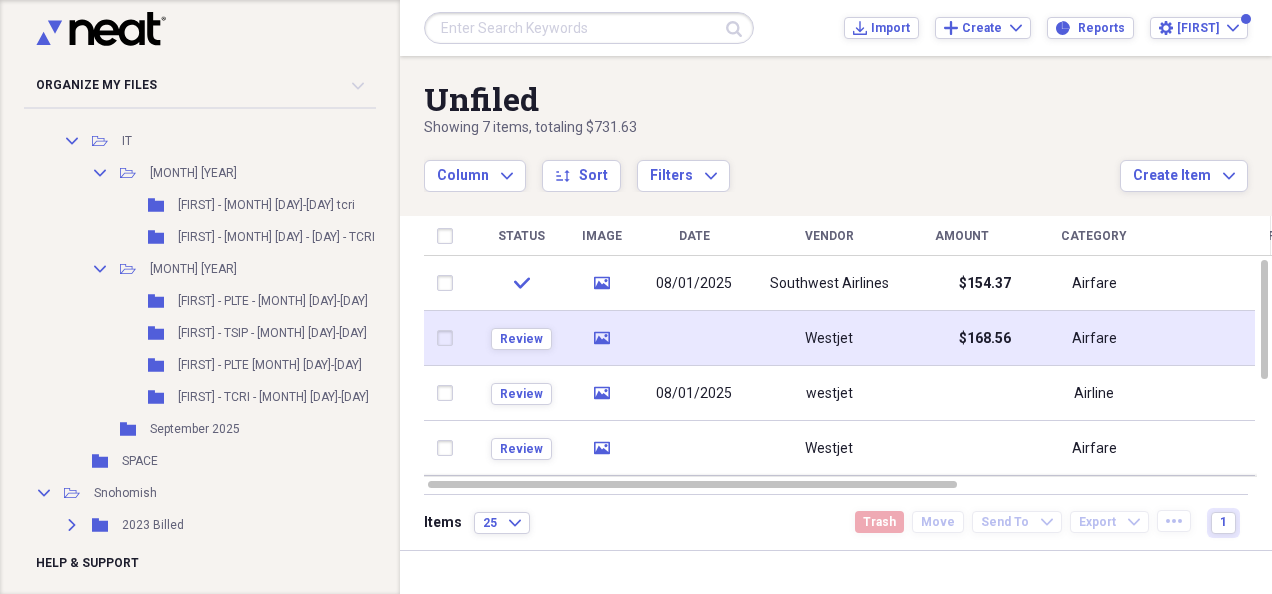 click on "Westjet" at bounding box center [829, 339] 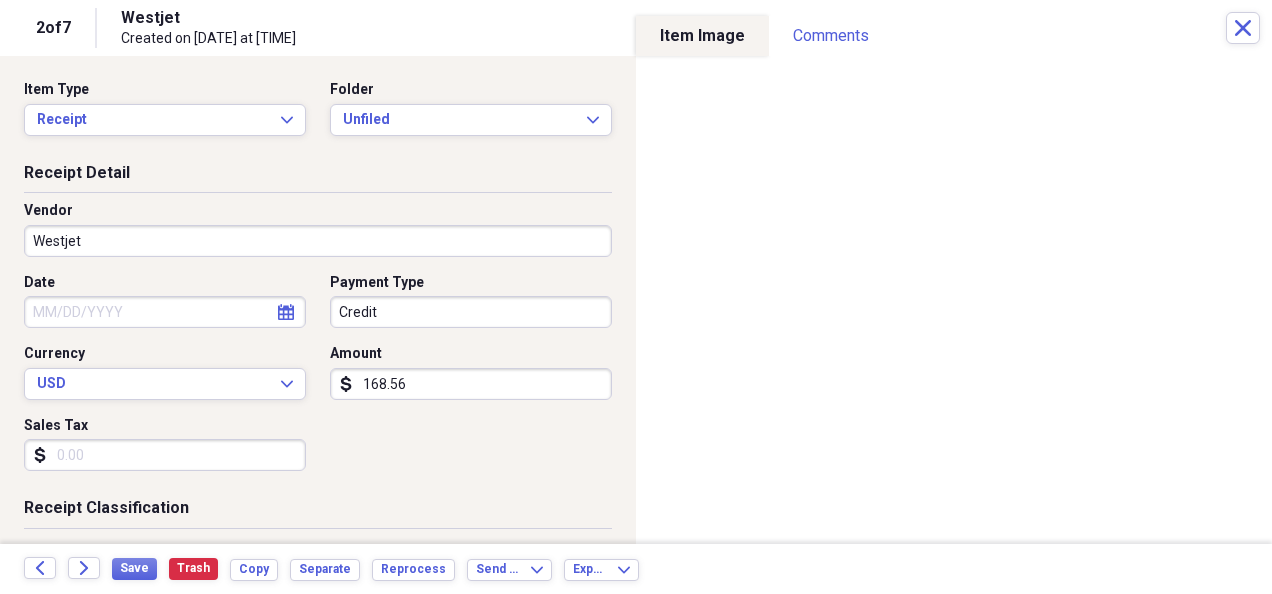 click 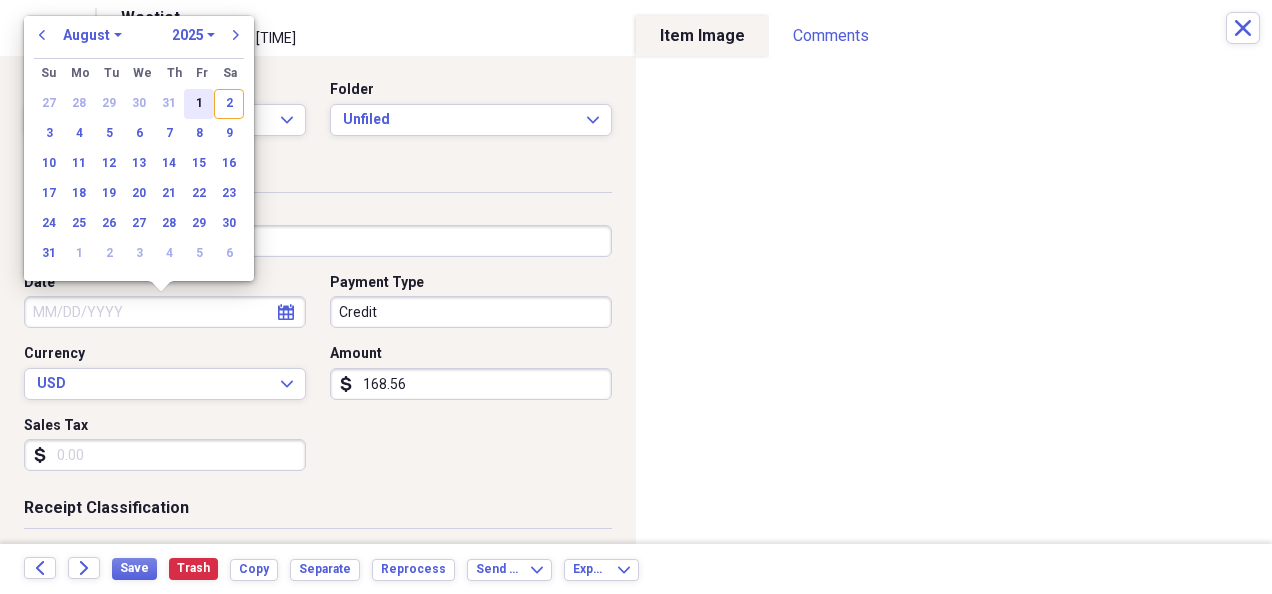 click on "1" at bounding box center [199, 104] 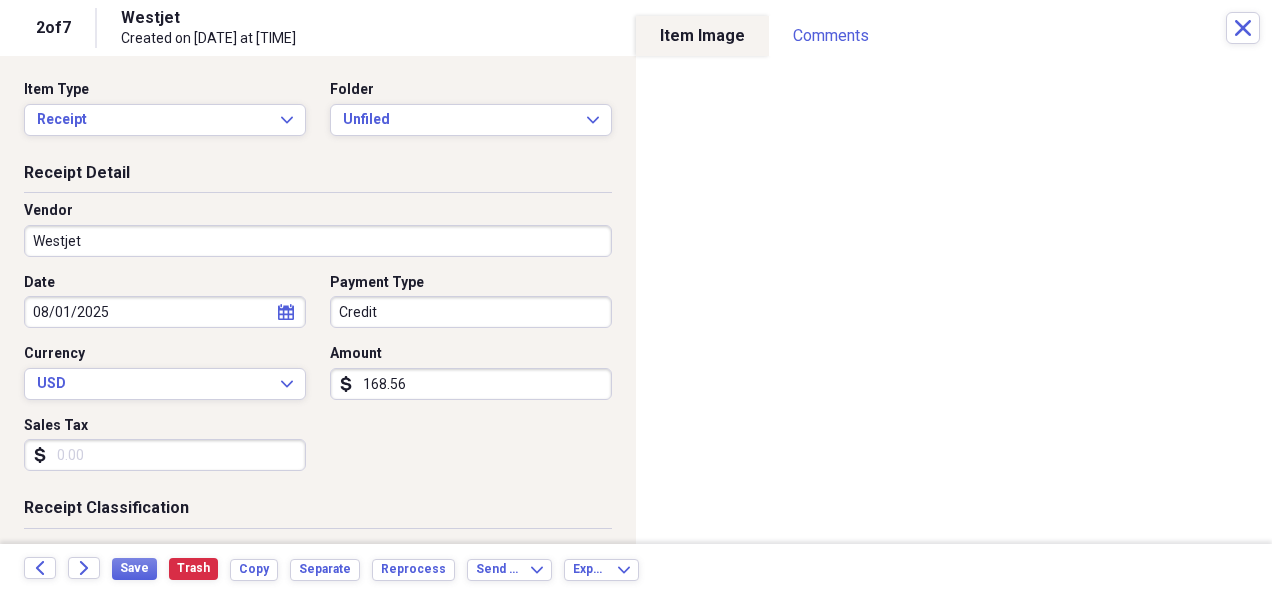 click on "168.56" at bounding box center [471, 384] 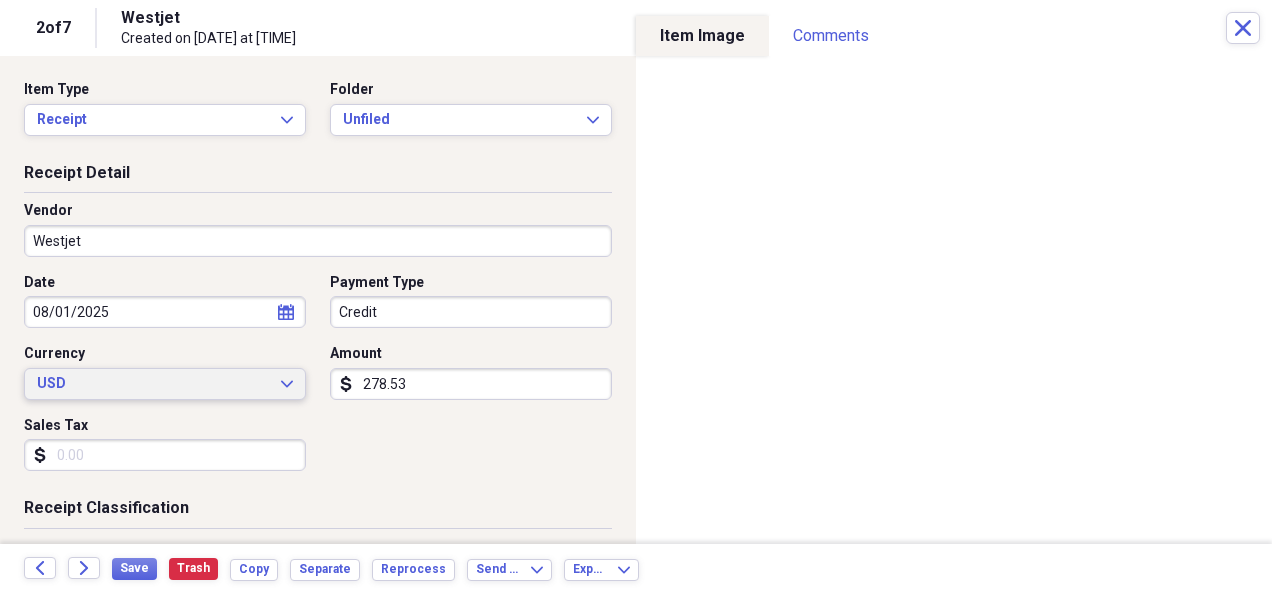 type on "278.53" 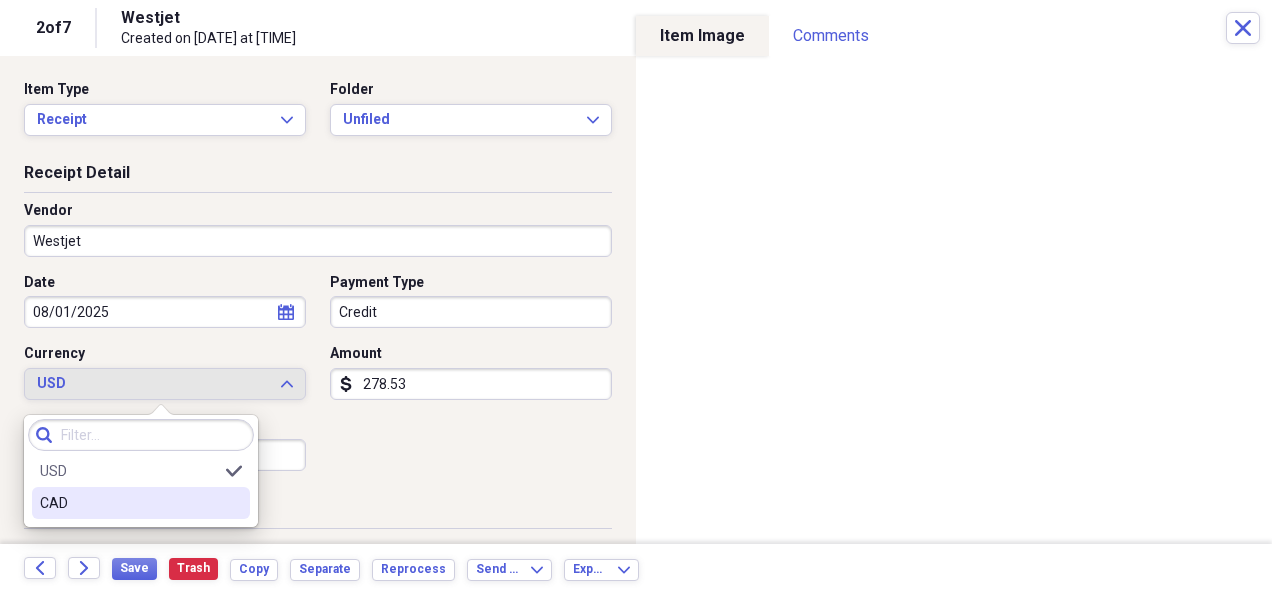 click on "CAD" at bounding box center (129, 503) 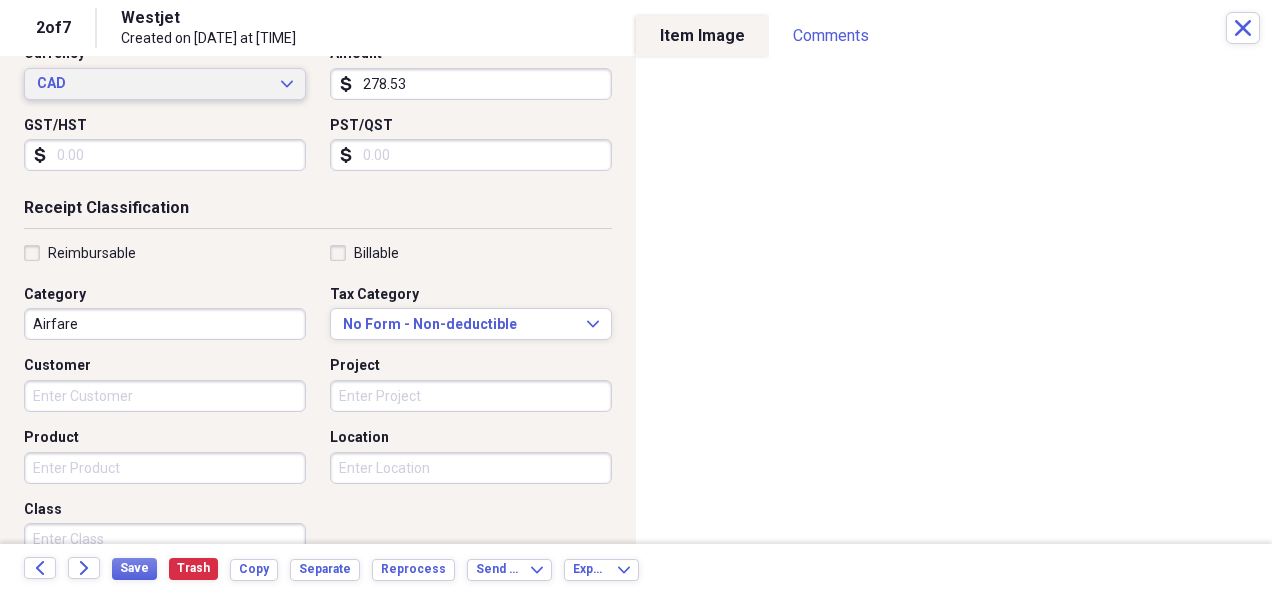 scroll, scrollTop: 0, scrollLeft: 0, axis: both 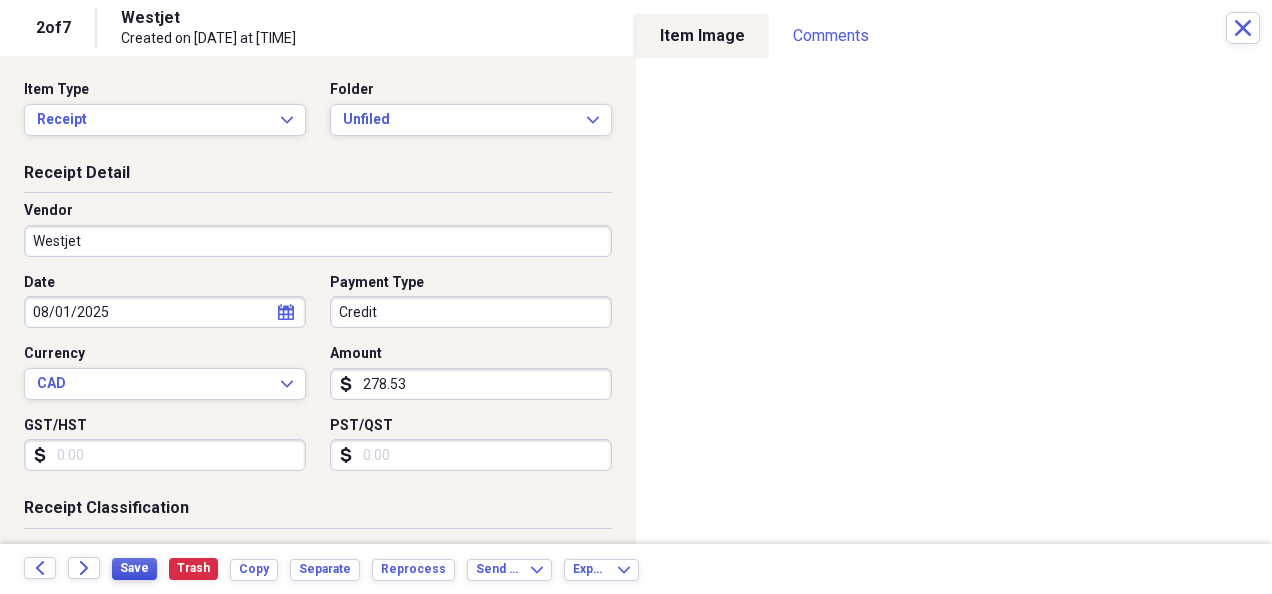 click on "Save" at bounding box center (134, 568) 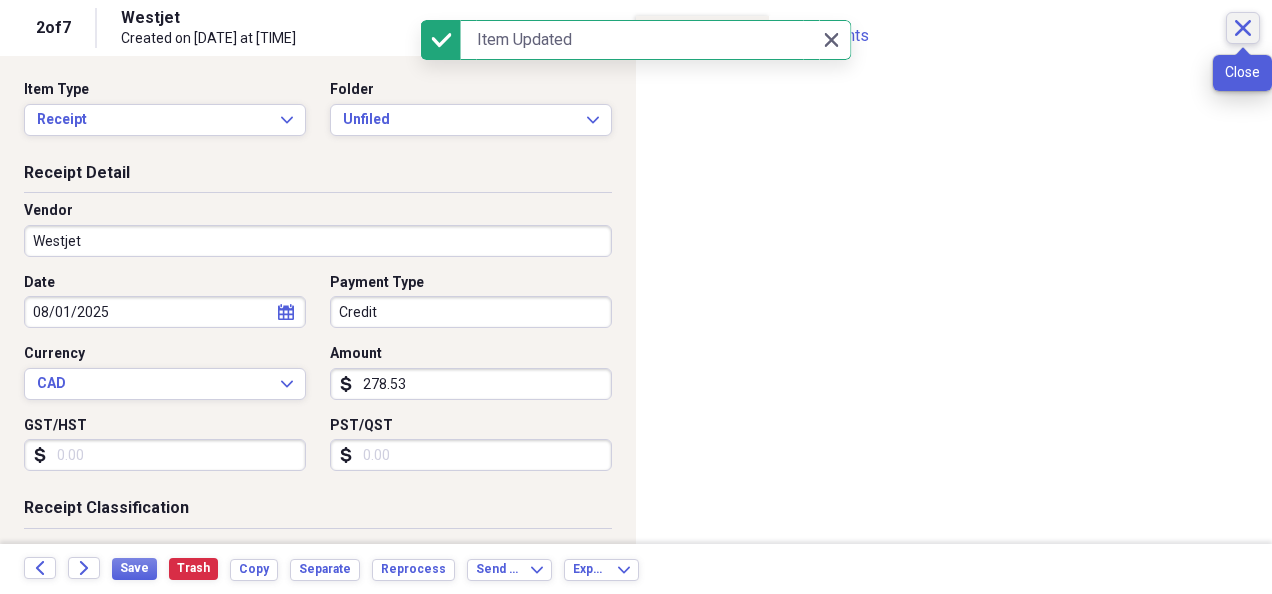 click 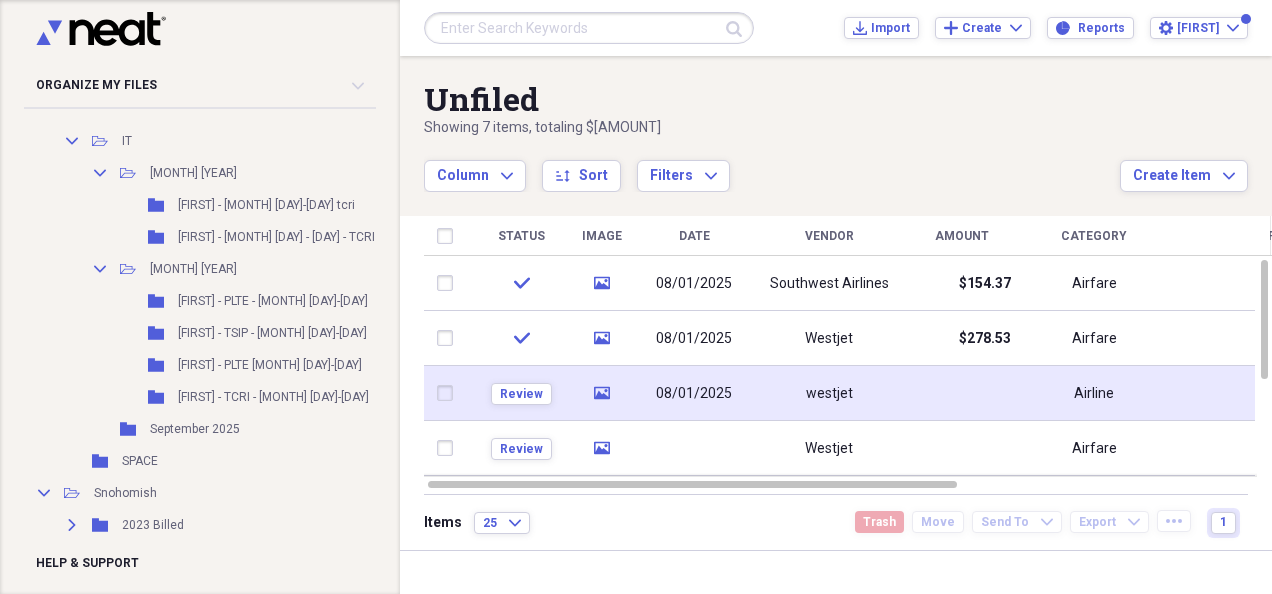 click on "westjet" at bounding box center (829, 393) 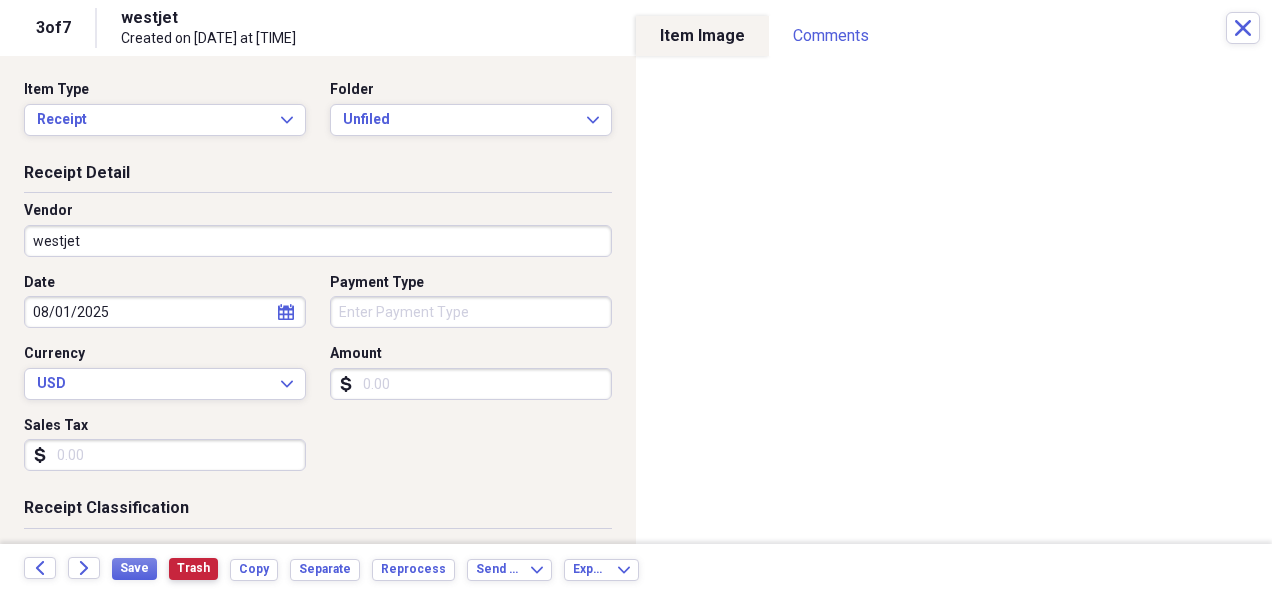 click on "Trash" at bounding box center [193, 568] 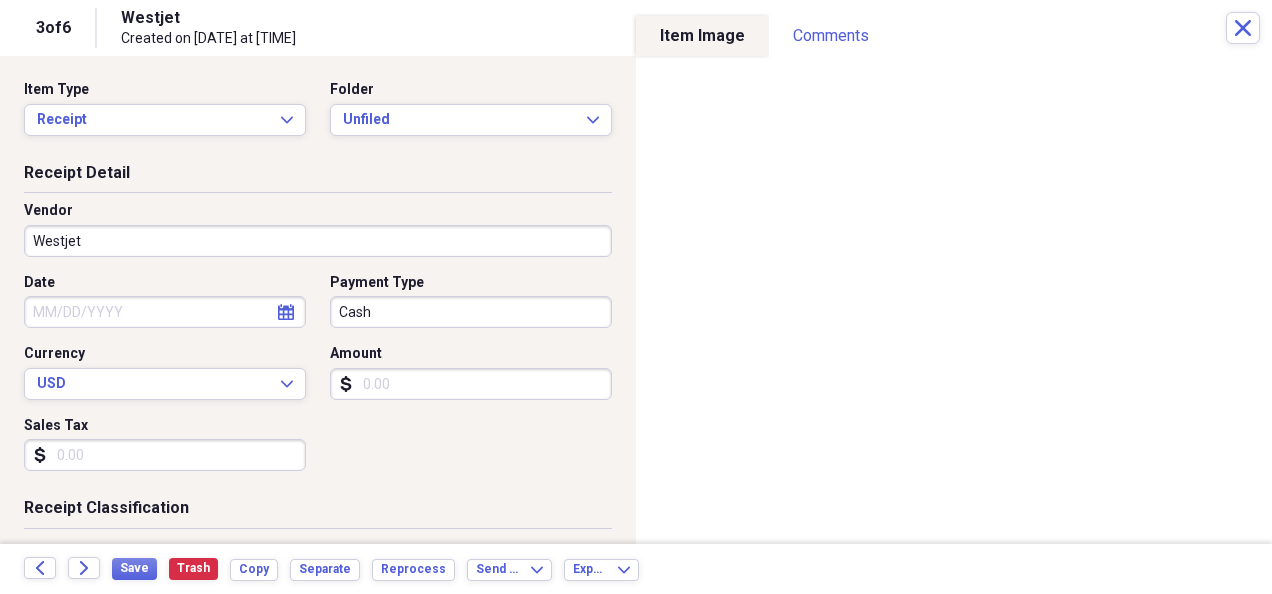 click on "calendar Calendar" at bounding box center [286, 312] 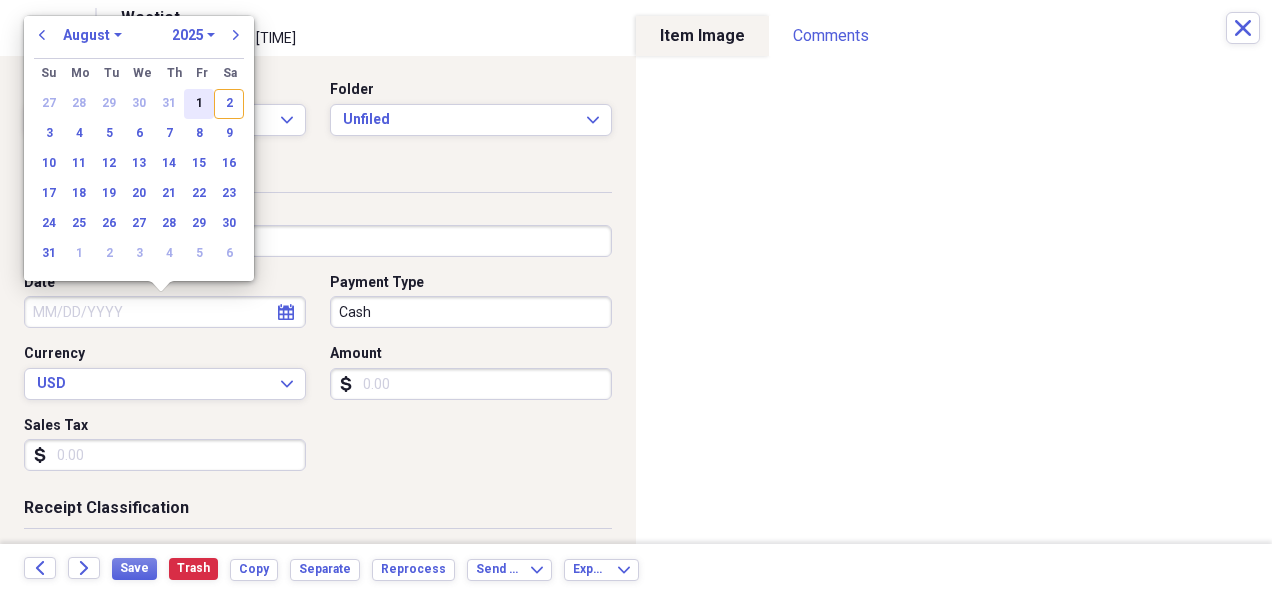 click on "1" at bounding box center (199, 104) 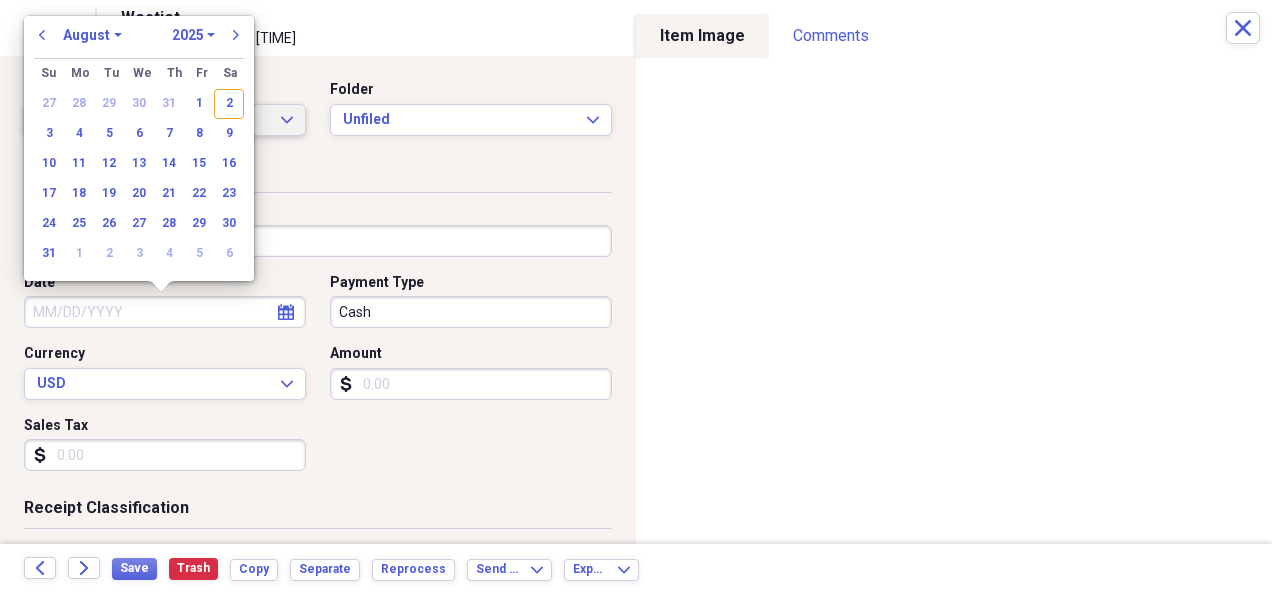type on "08/01/2025" 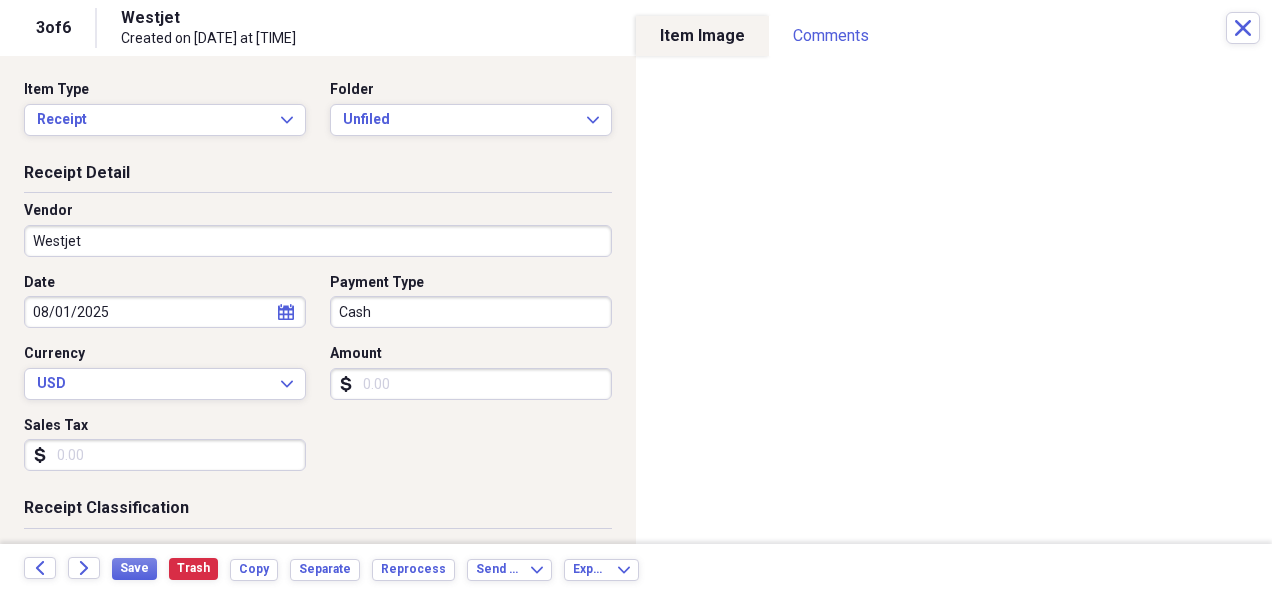 click on "Amount" at bounding box center [471, 384] 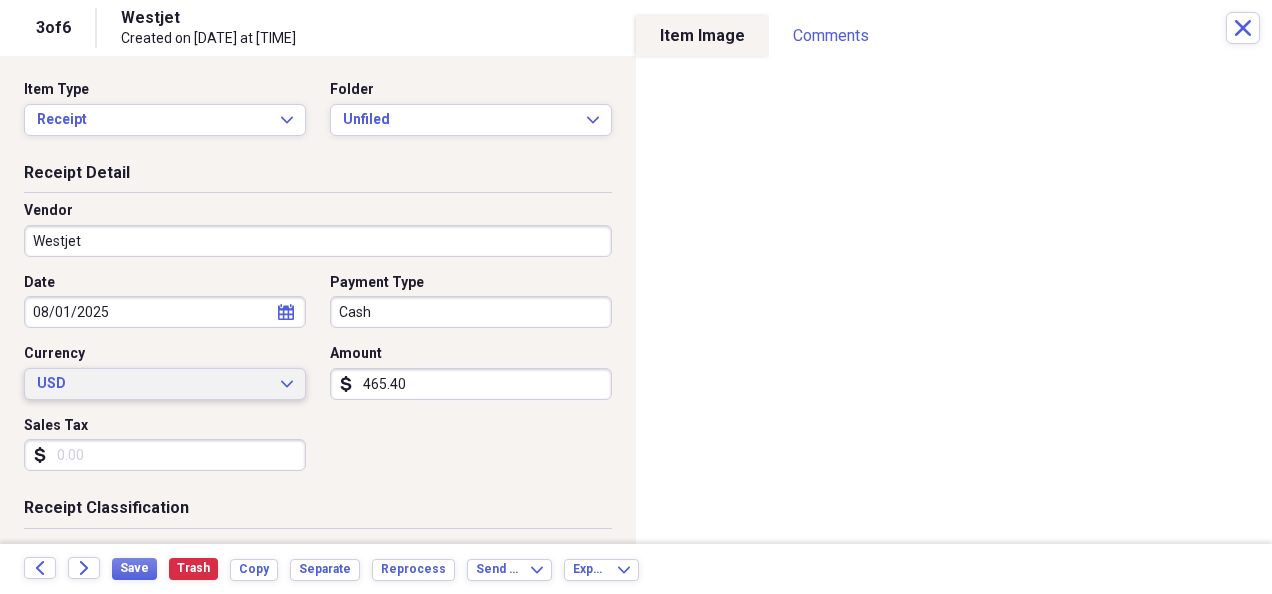 type on "465.40" 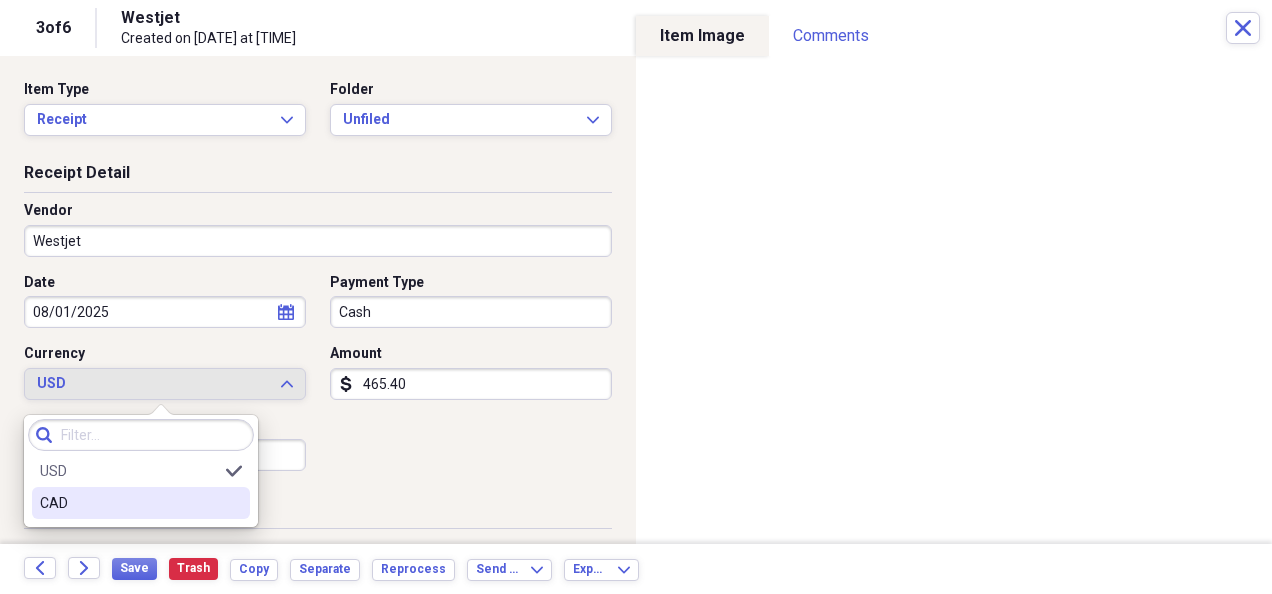 click on "CAD" at bounding box center [129, 503] 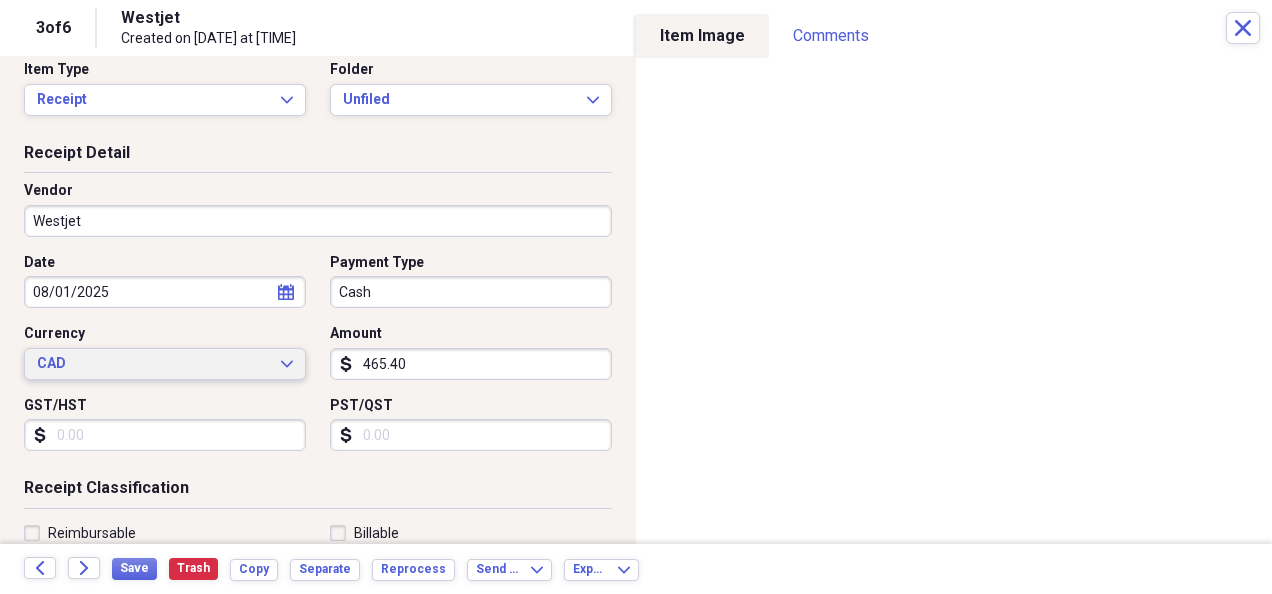 scroll, scrollTop: 0, scrollLeft: 0, axis: both 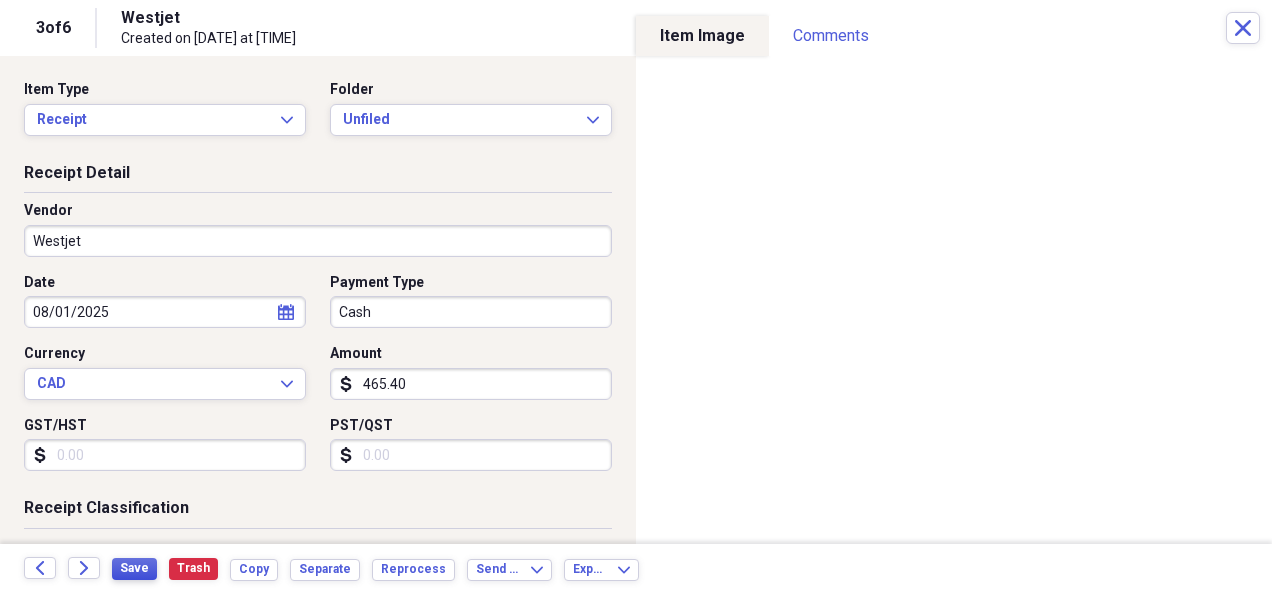 click on "Save" at bounding box center [134, 568] 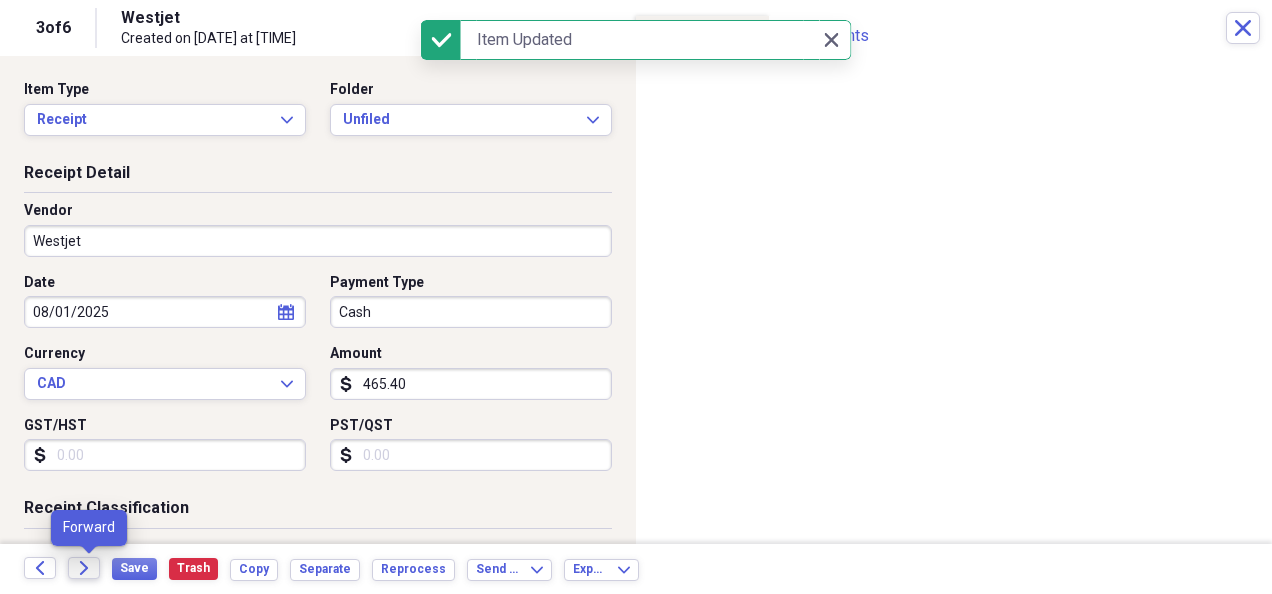 click 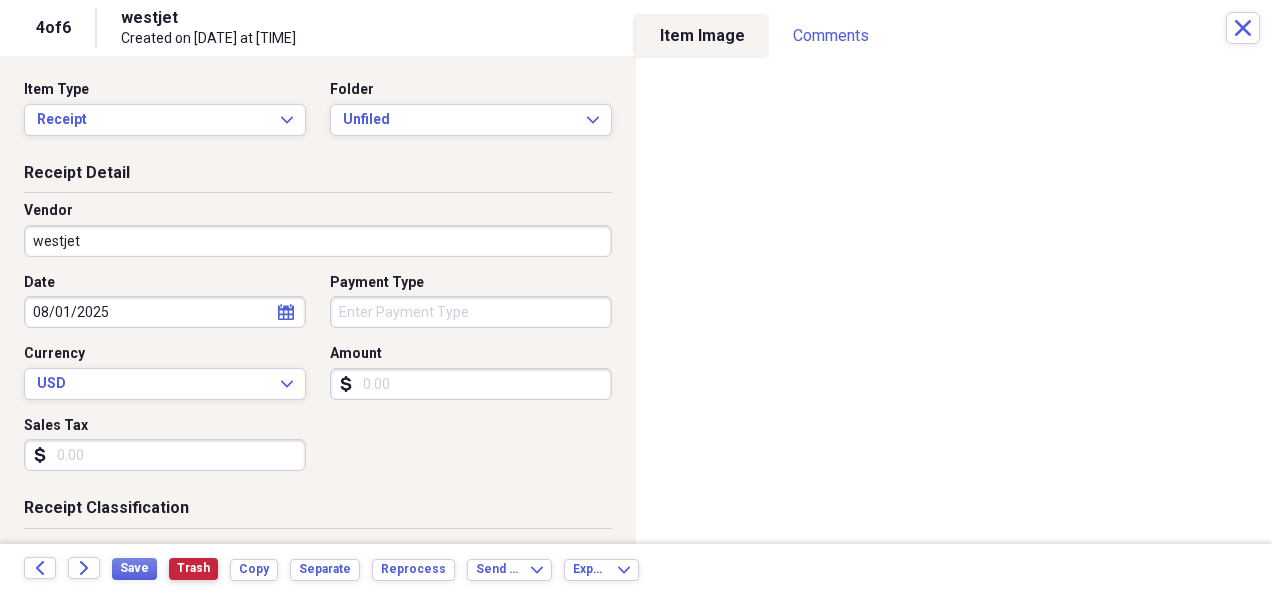 click on "Trash" at bounding box center [193, 568] 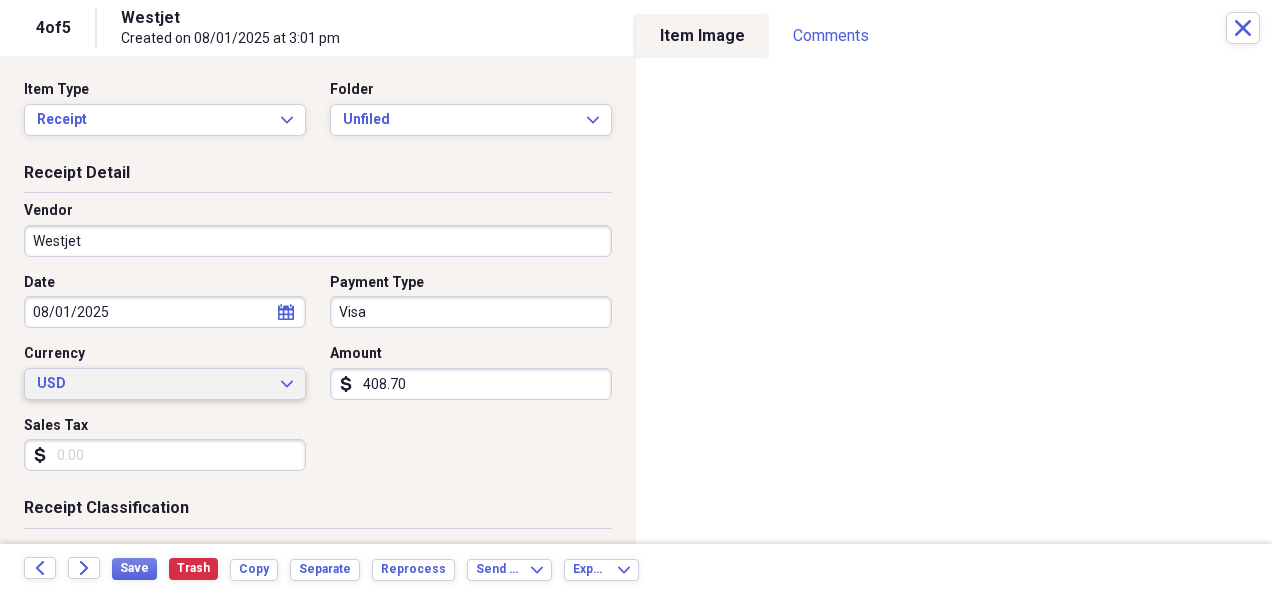 click on "USD Expand" at bounding box center (165, 384) 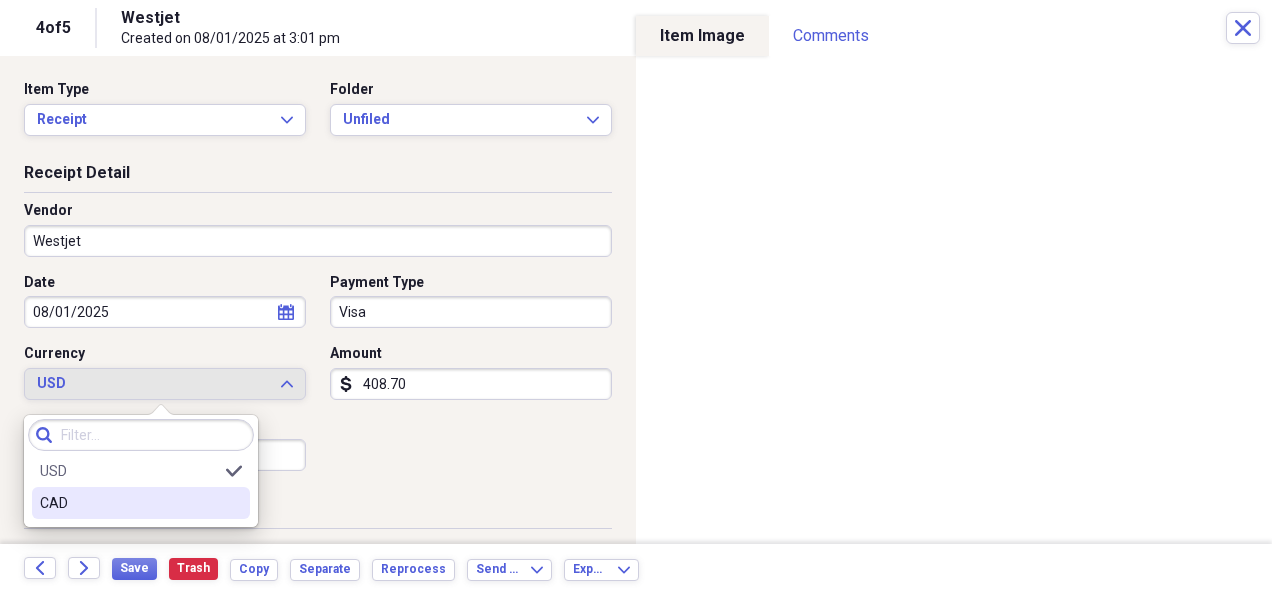 click on "CAD" at bounding box center (129, 503) 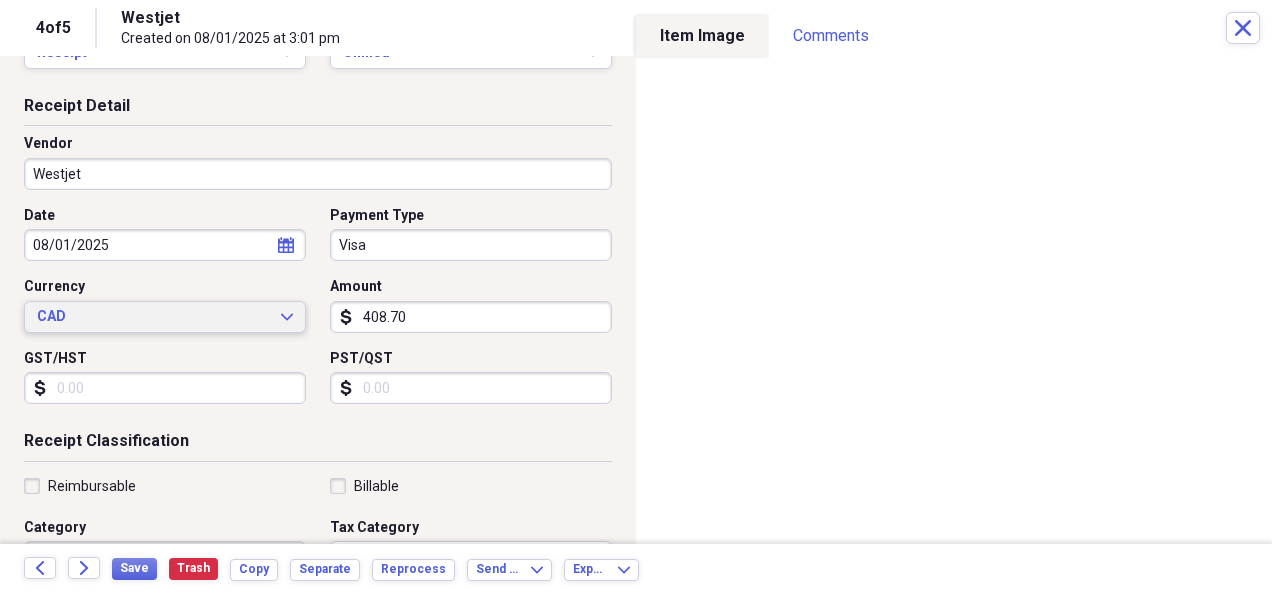 scroll, scrollTop: 0, scrollLeft: 0, axis: both 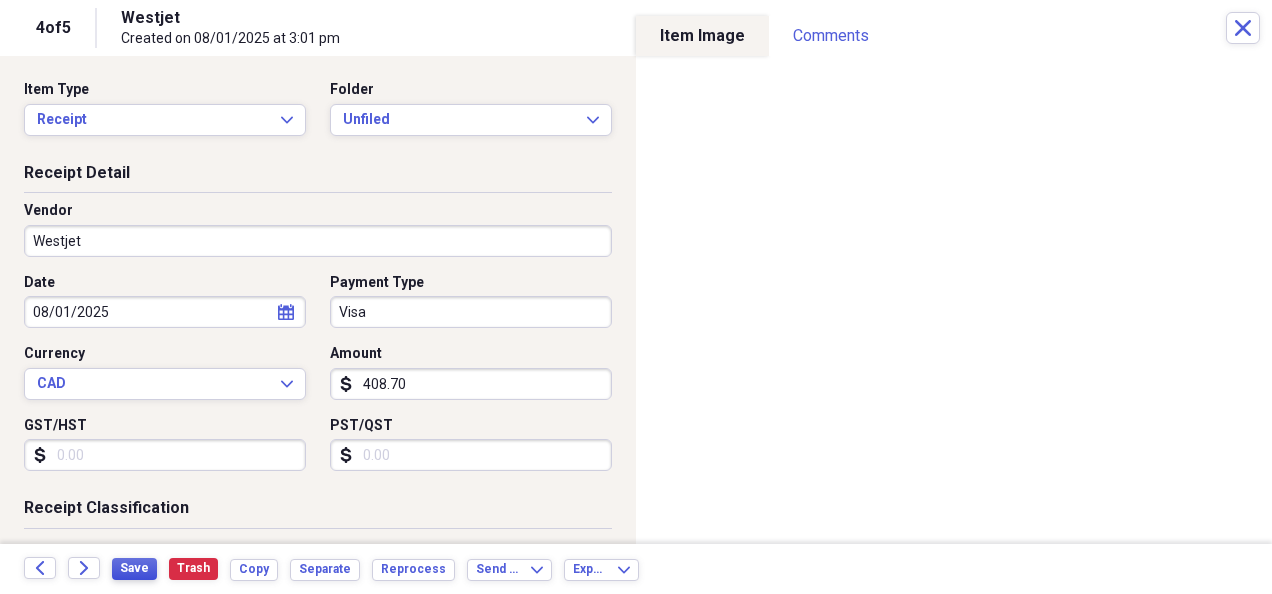 click on "Save" at bounding box center [134, 568] 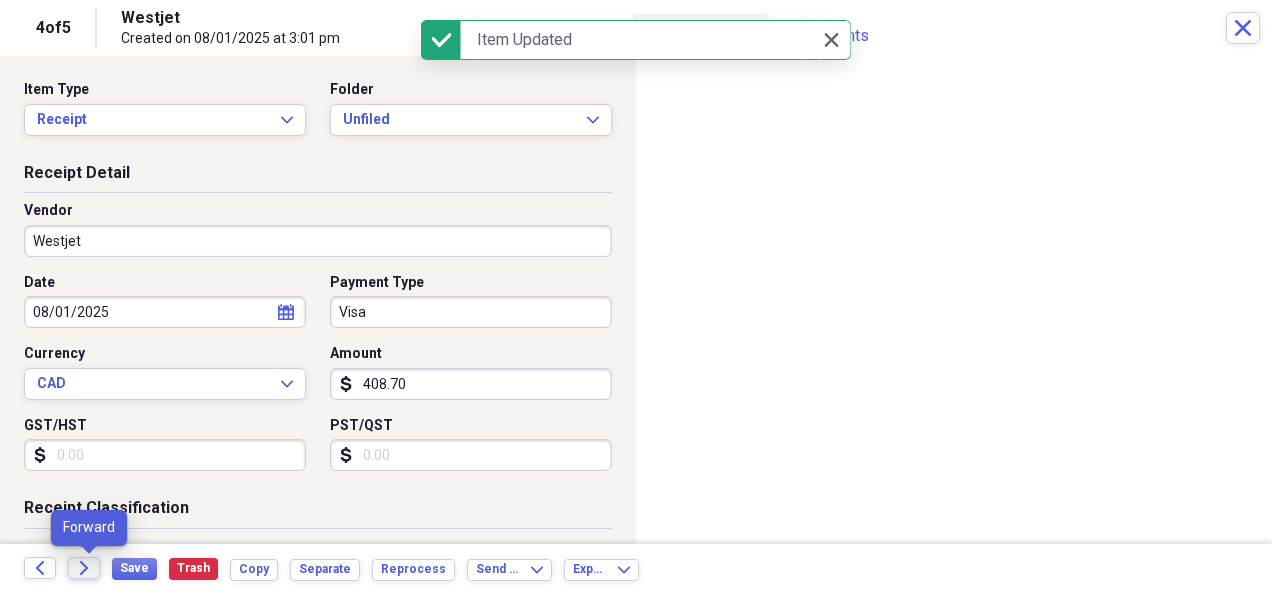 click on "Forward" 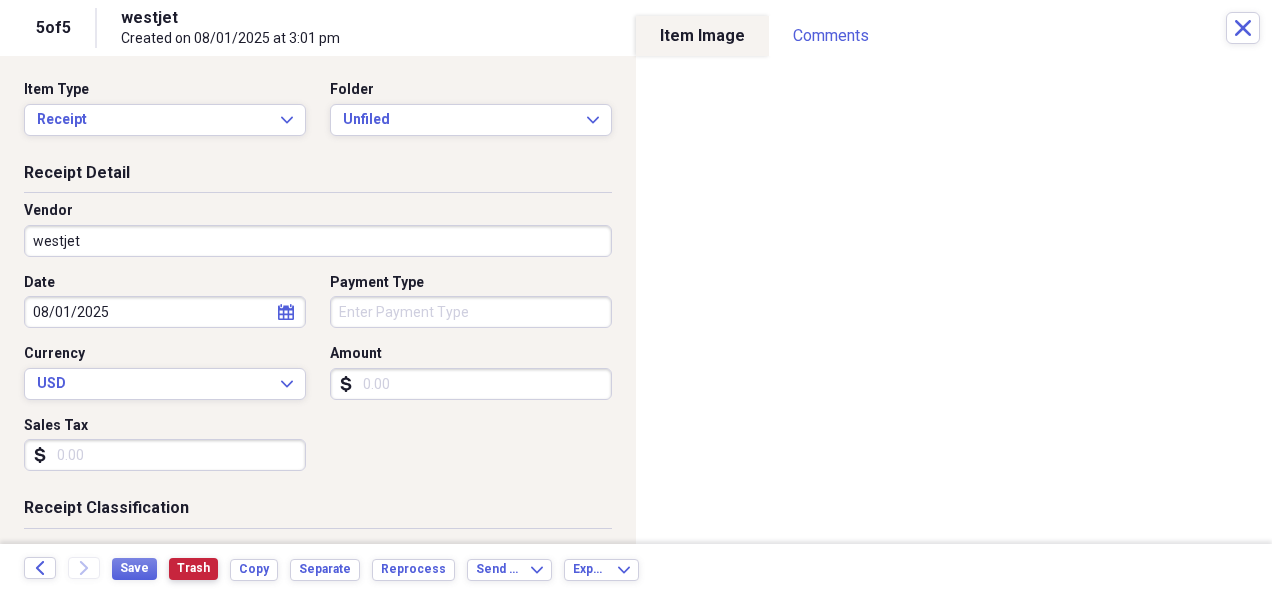 click on "Trash" at bounding box center (193, 568) 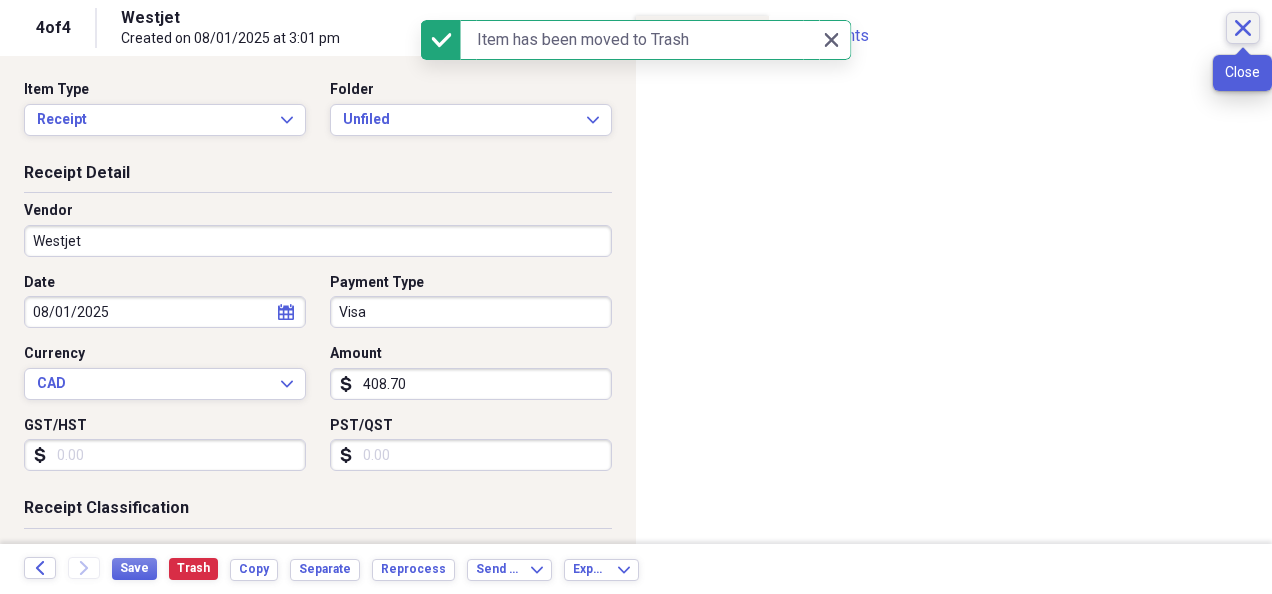 click on "Close" 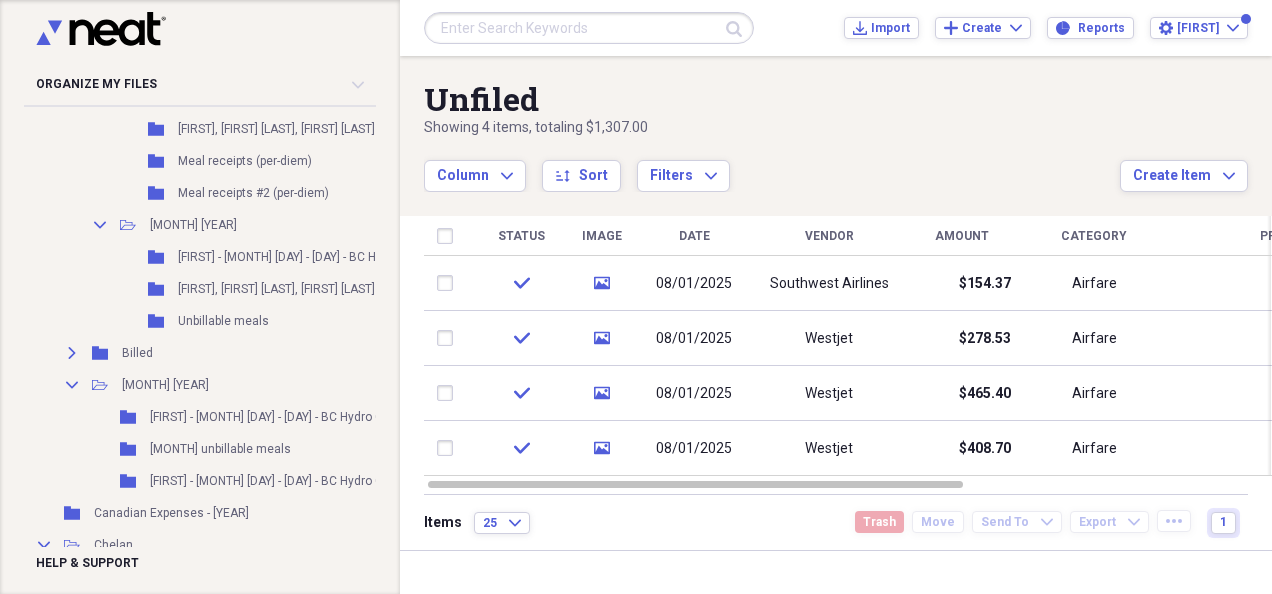 scroll, scrollTop: 600, scrollLeft: 0, axis: vertical 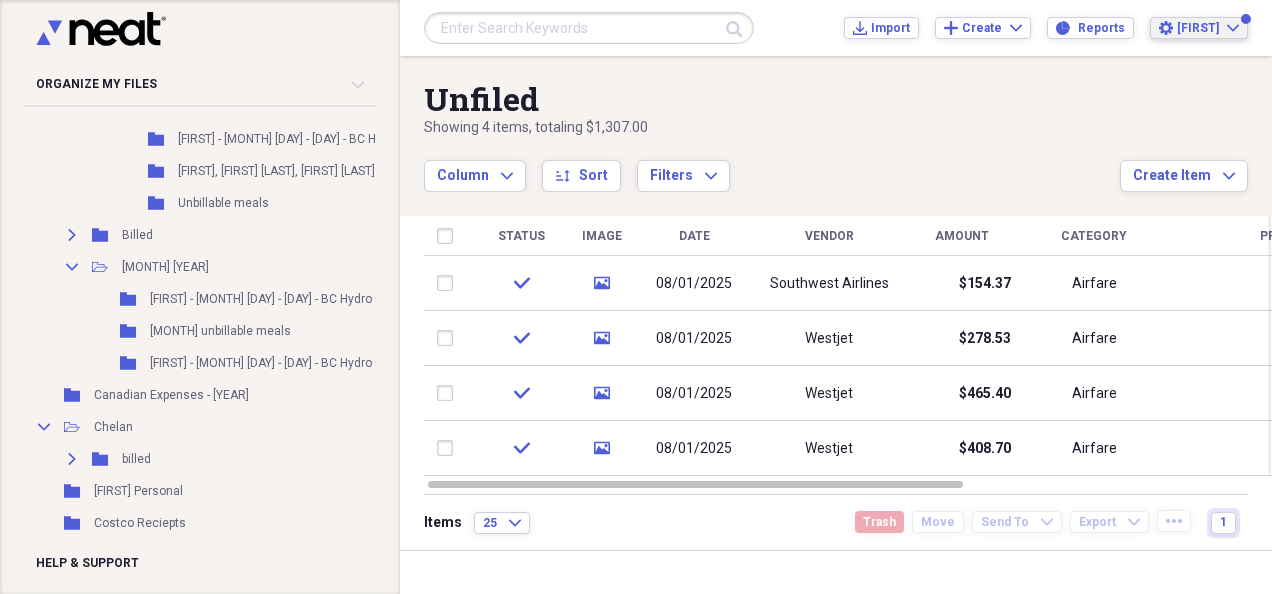 click on "Expand" 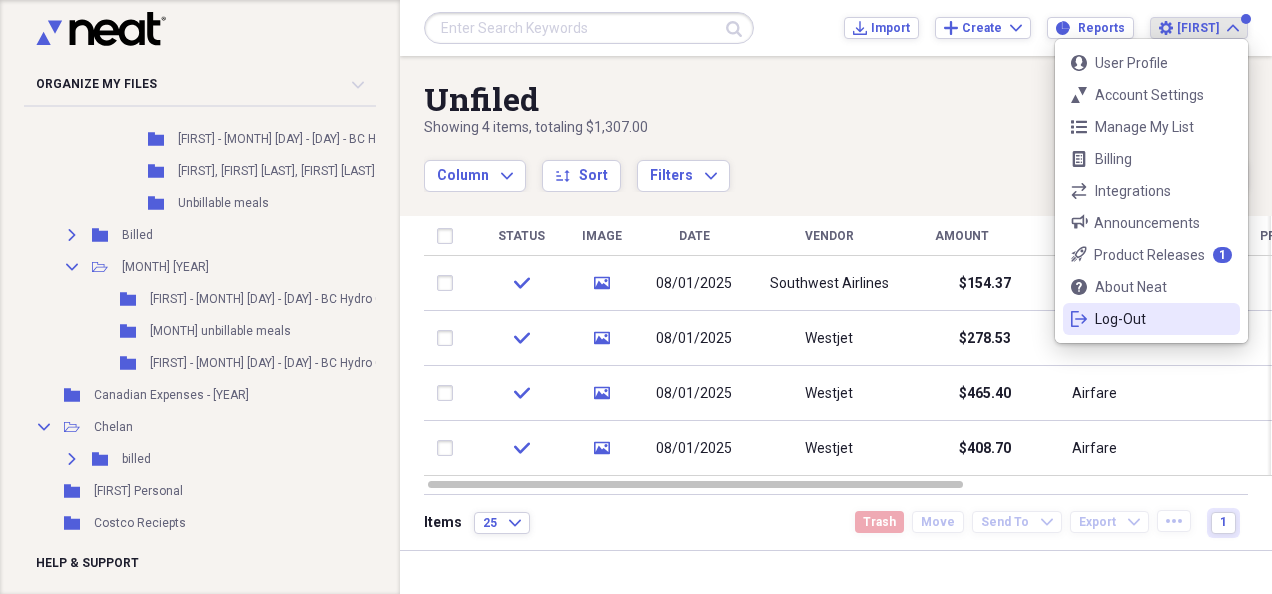 click on "Log-Out" at bounding box center [1151, 319] 